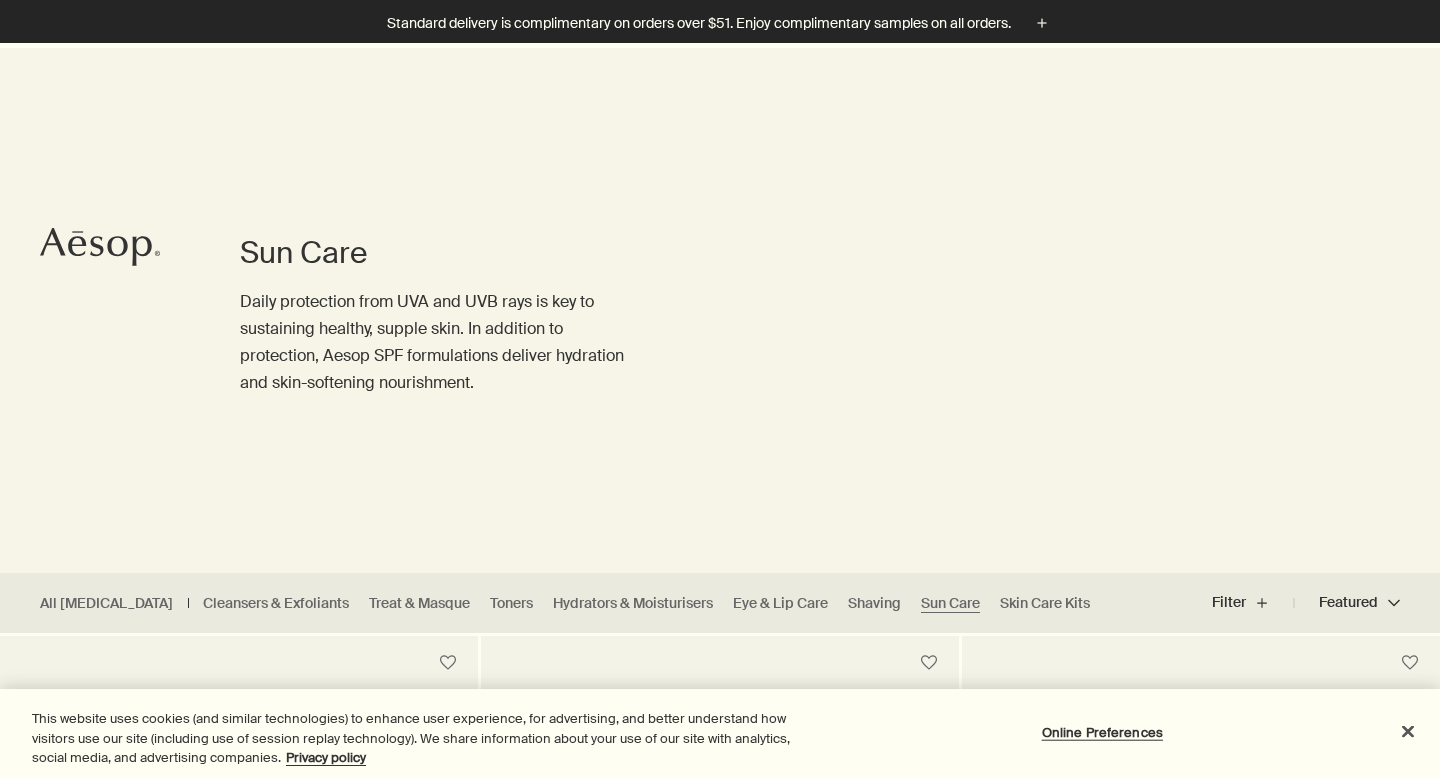 scroll, scrollTop: 437, scrollLeft: 0, axis: vertical 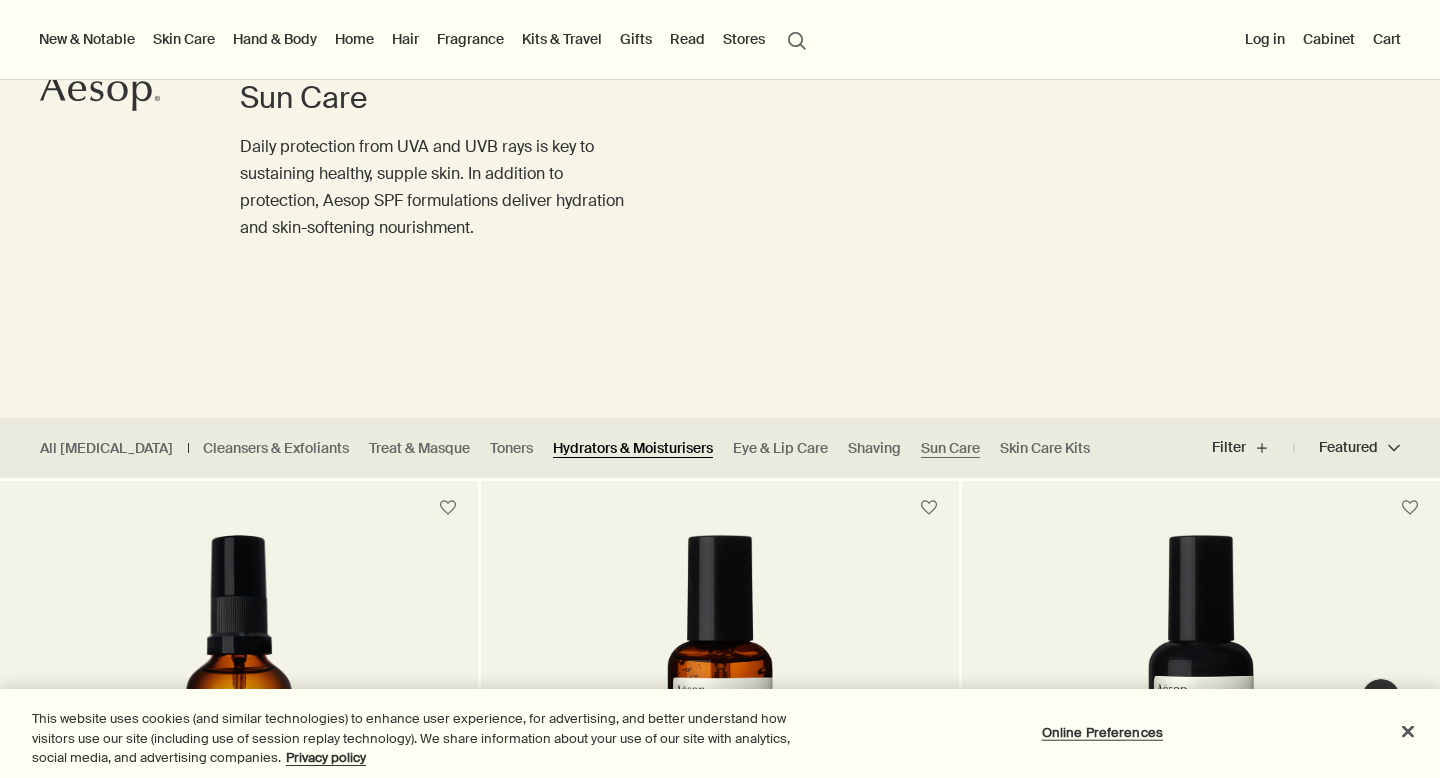 click on "Hydrators & Moisturisers" at bounding box center [633, 448] 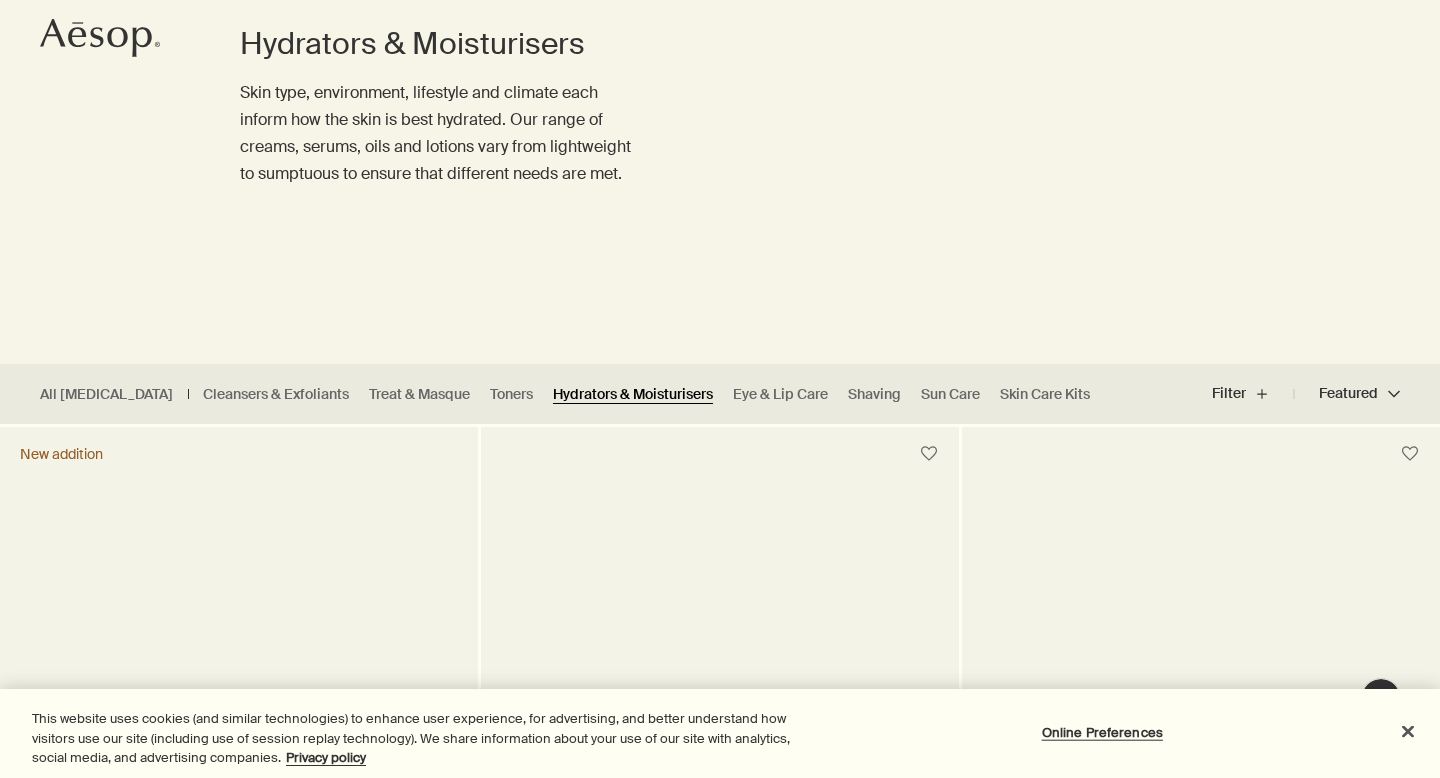 scroll, scrollTop: 227, scrollLeft: 0, axis: vertical 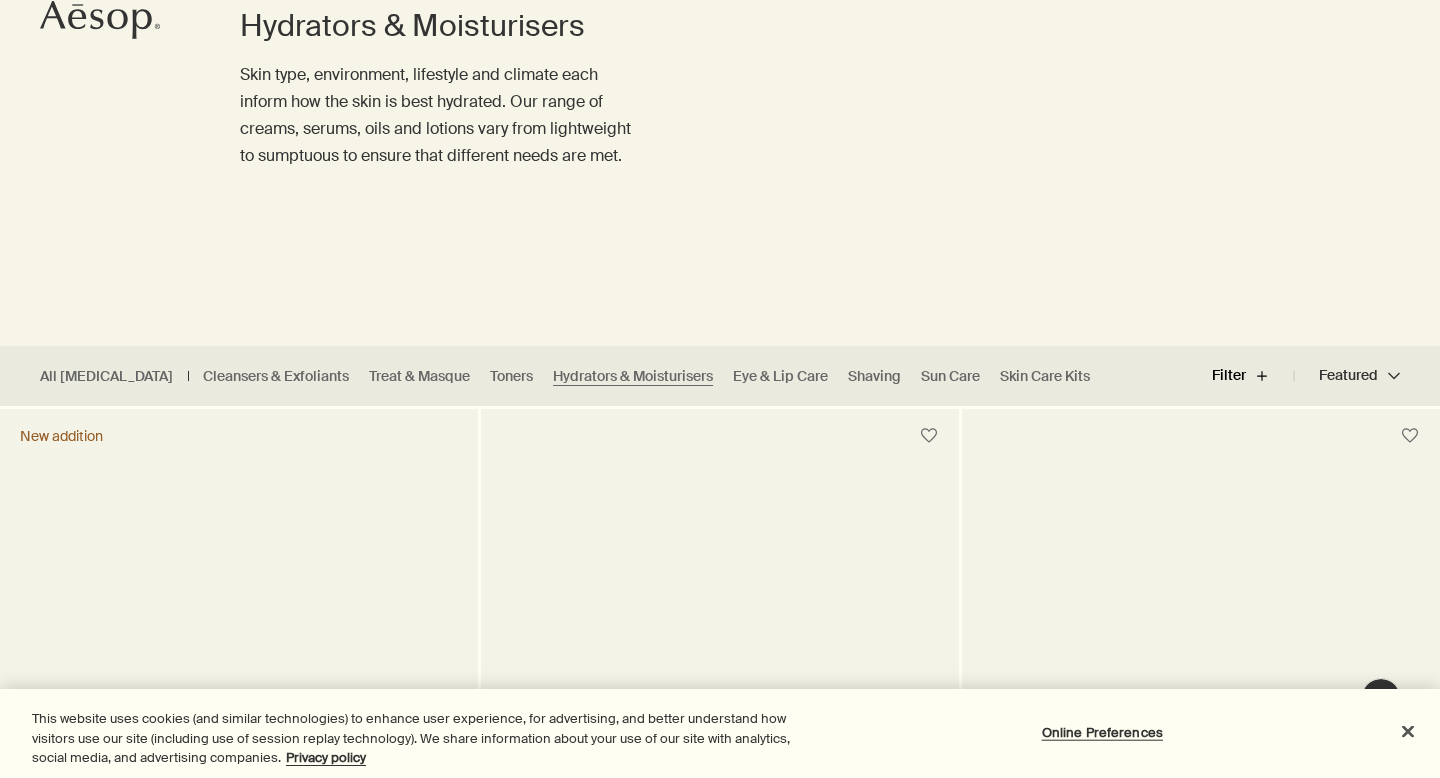 click on "Filter plus" at bounding box center (1253, 376) 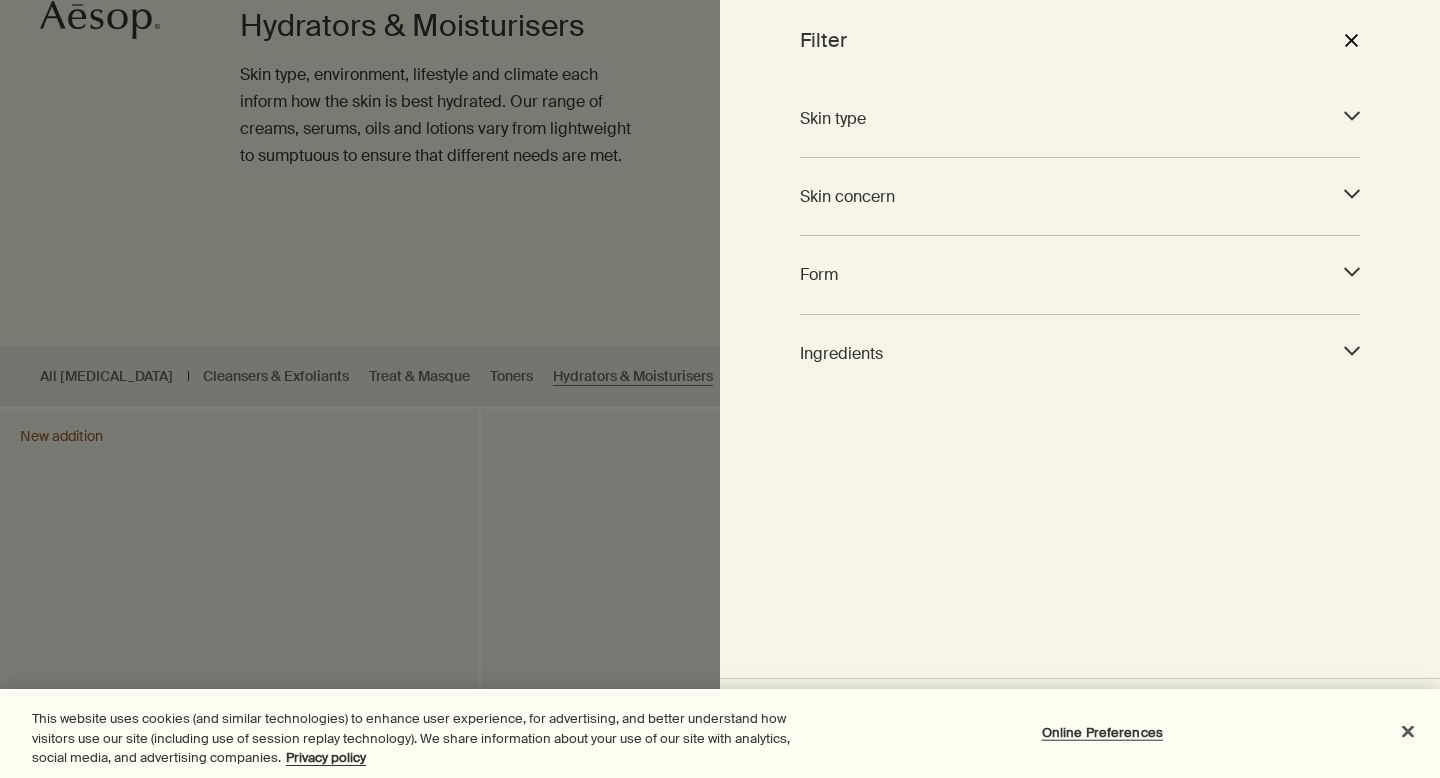 click at bounding box center (720, 551) 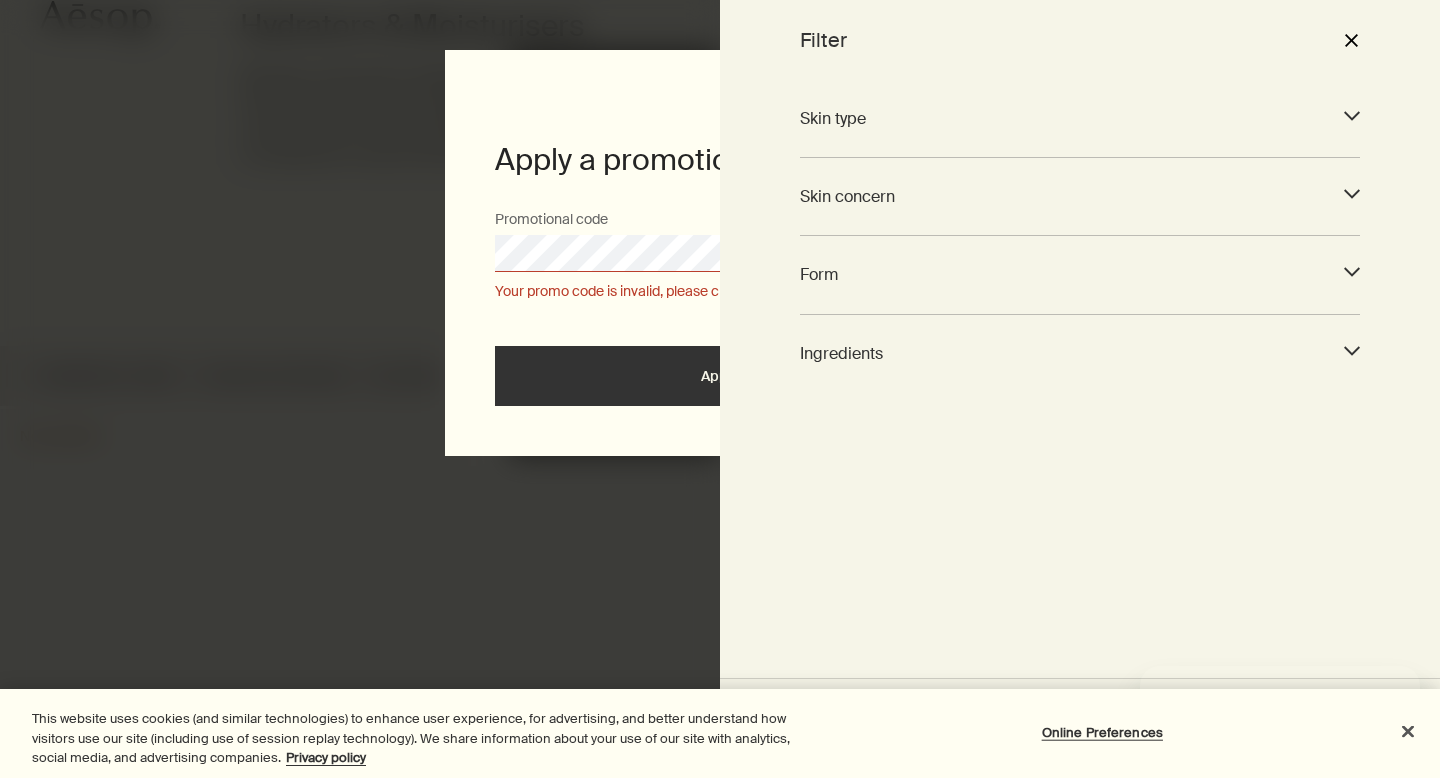 scroll, scrollTop: 0, scrollLeft: 0, axis: both 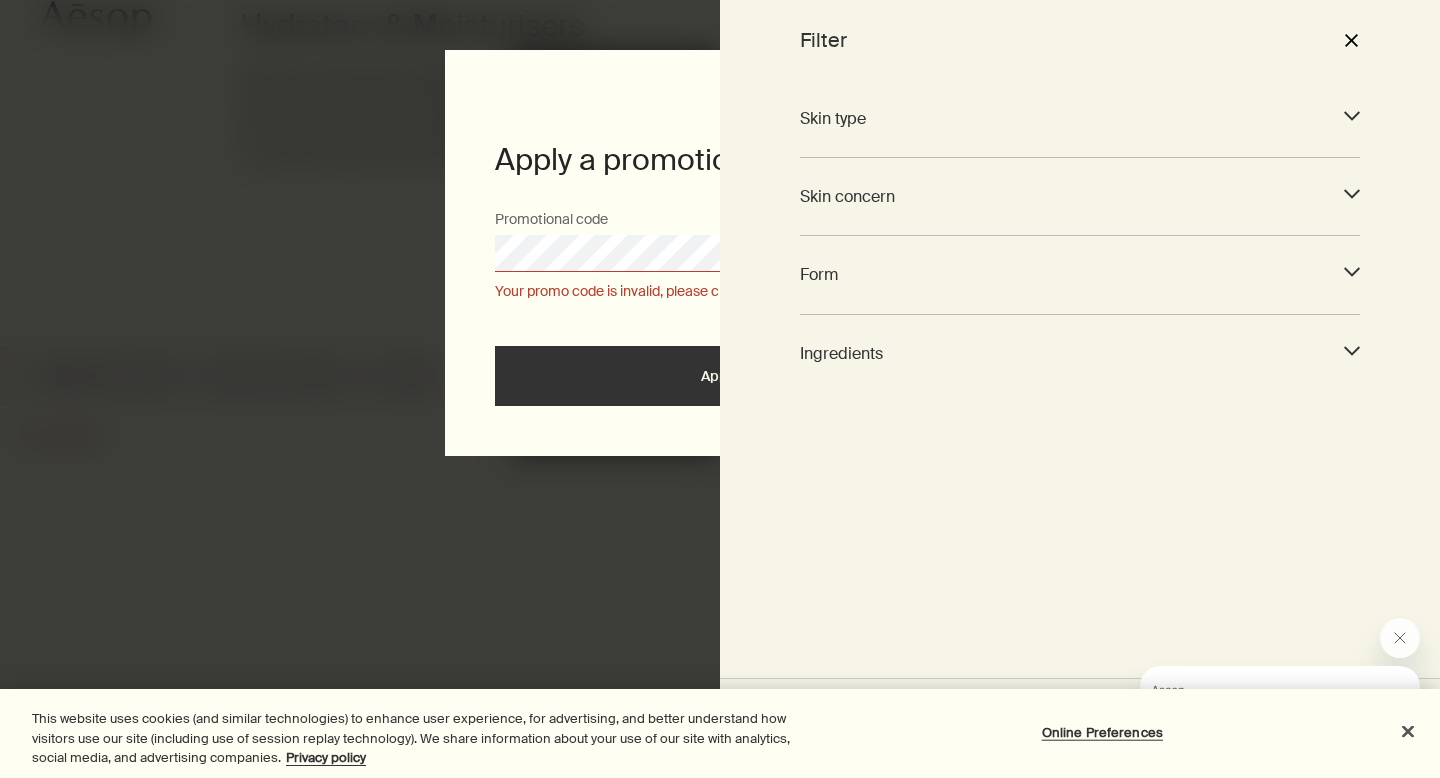 click at bounding box center (720, 551) 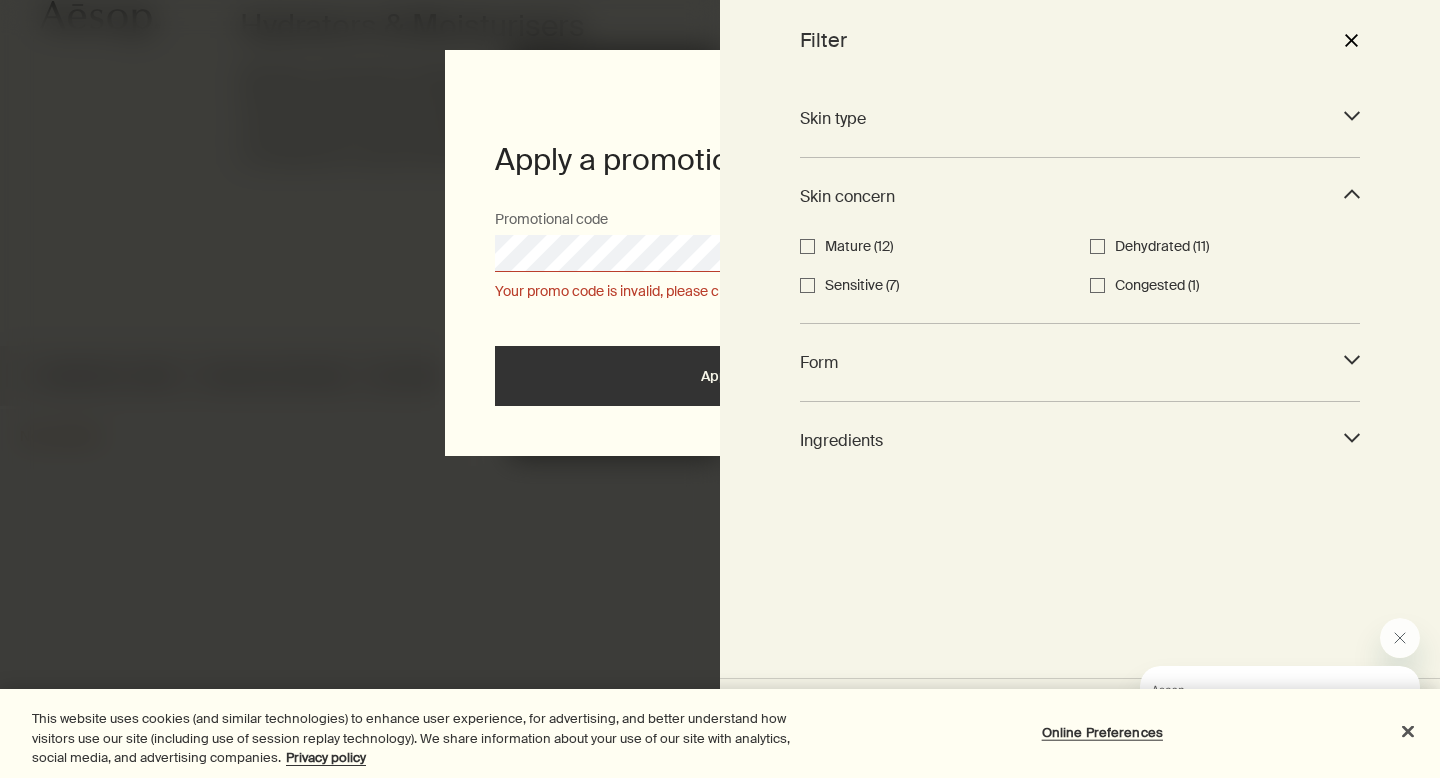 click on "close" at bounding box center [1351, 40] 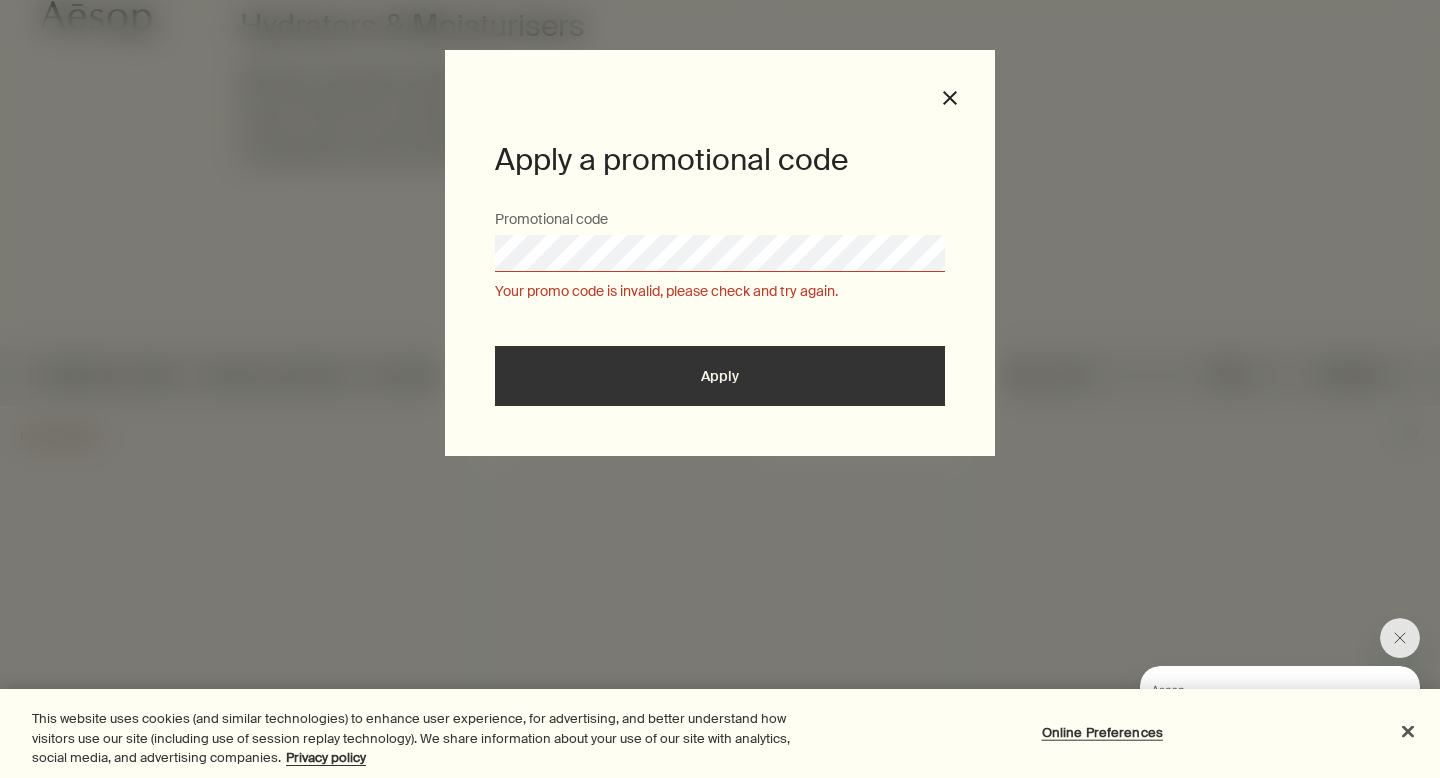 click on "Apply a promotional code Promotional code Your promo code is invalid, please check and try again. Apply close" at bounding box center (720, 253) 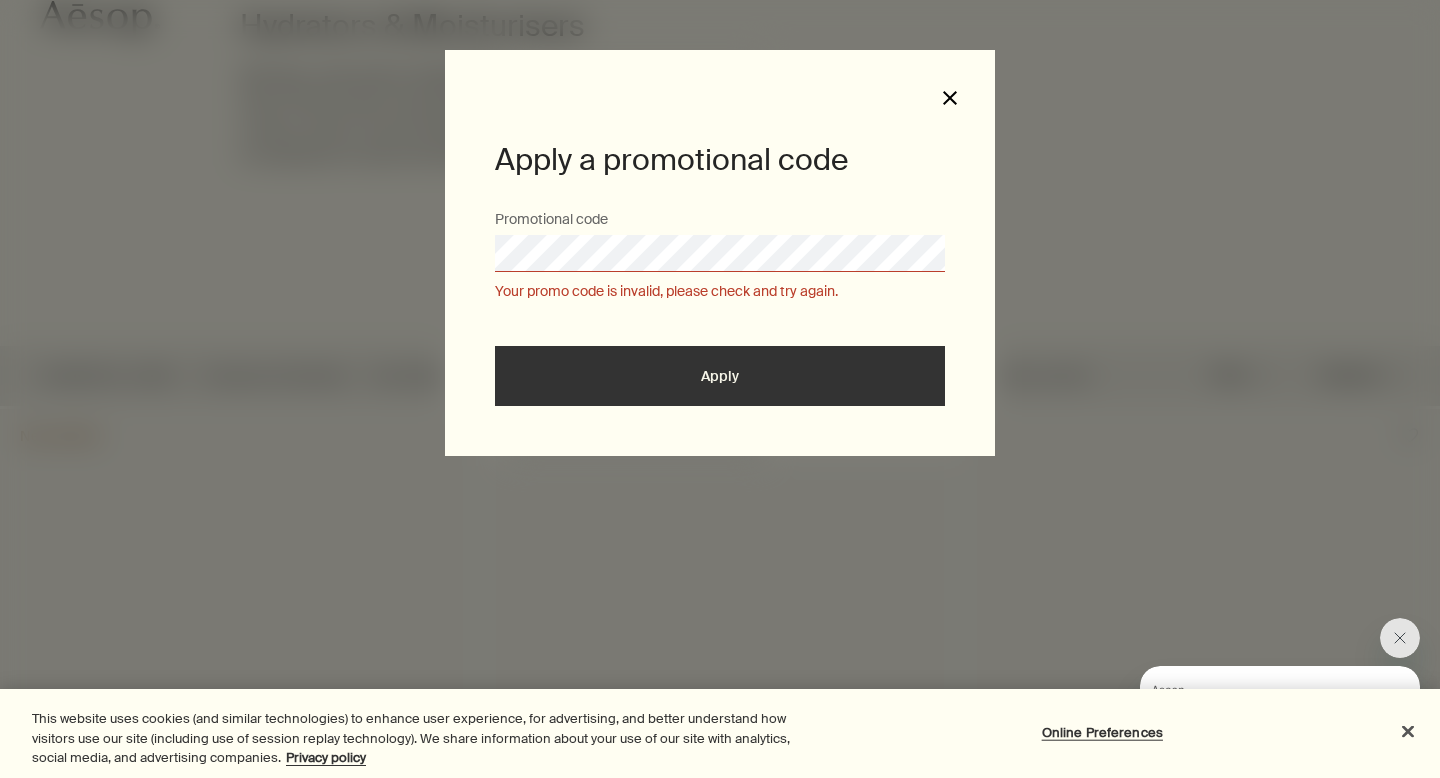 click on "close" at bounding box center (950, 98) 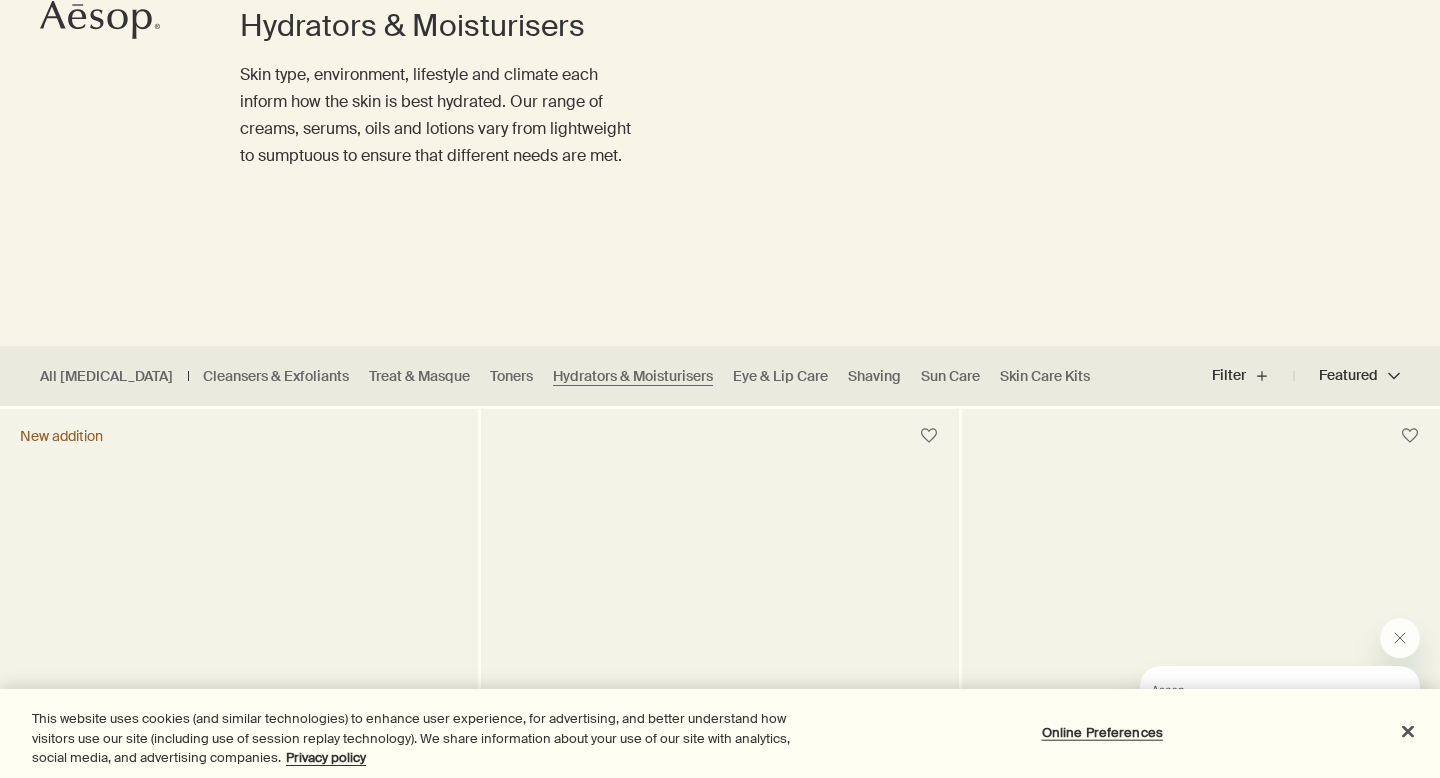 scroll, scrollTop: 0, scrollLeft: 0, axis: both 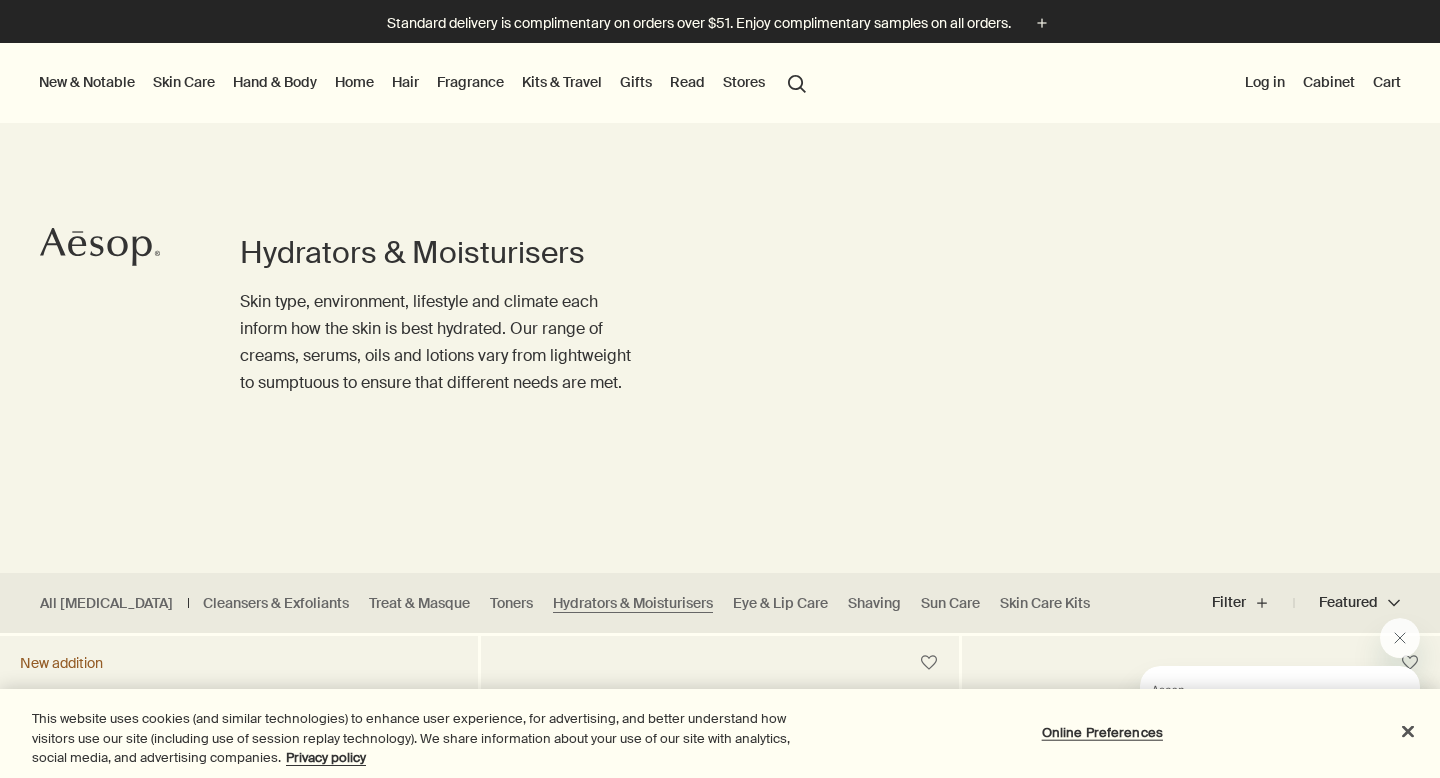 click on "search Search" at bounding box center (797, 82) 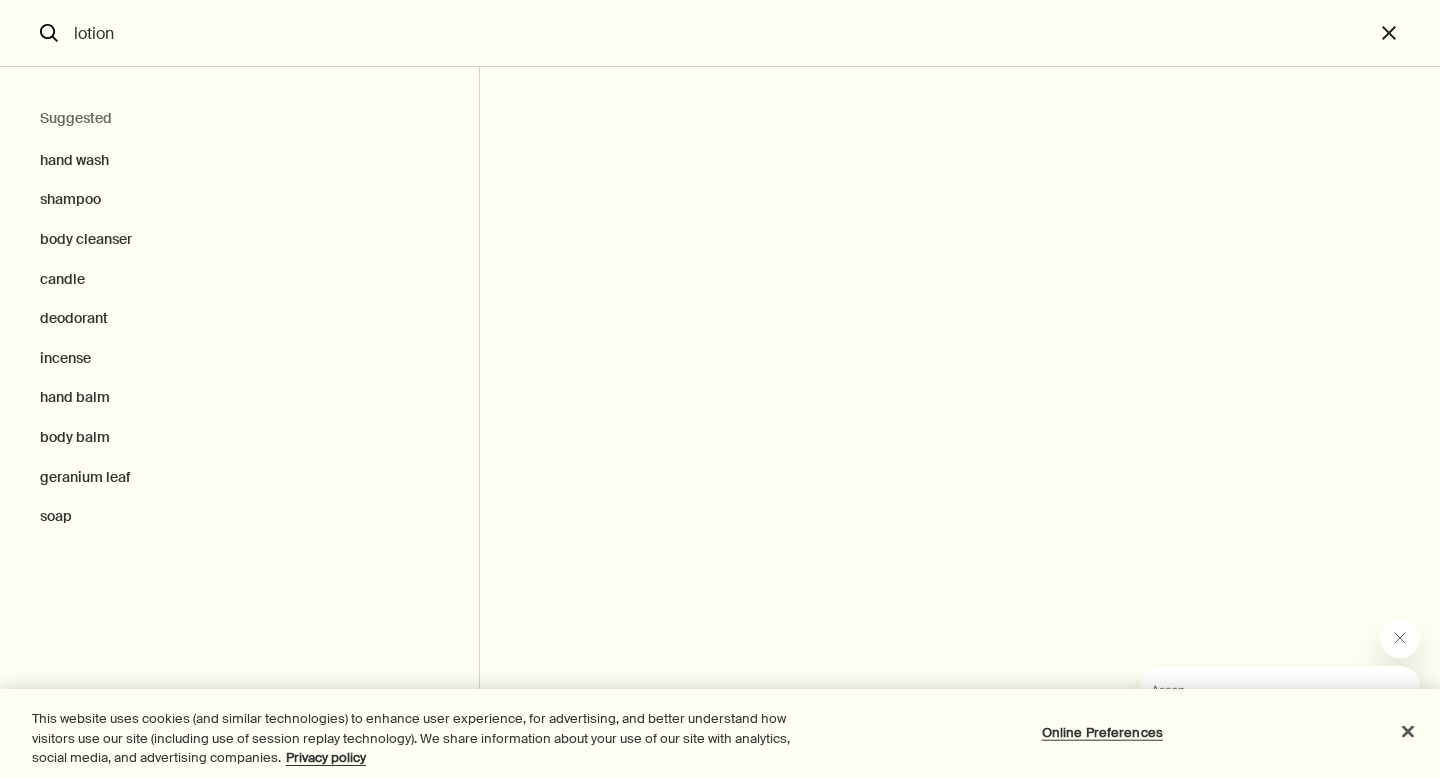 type on "lotion" 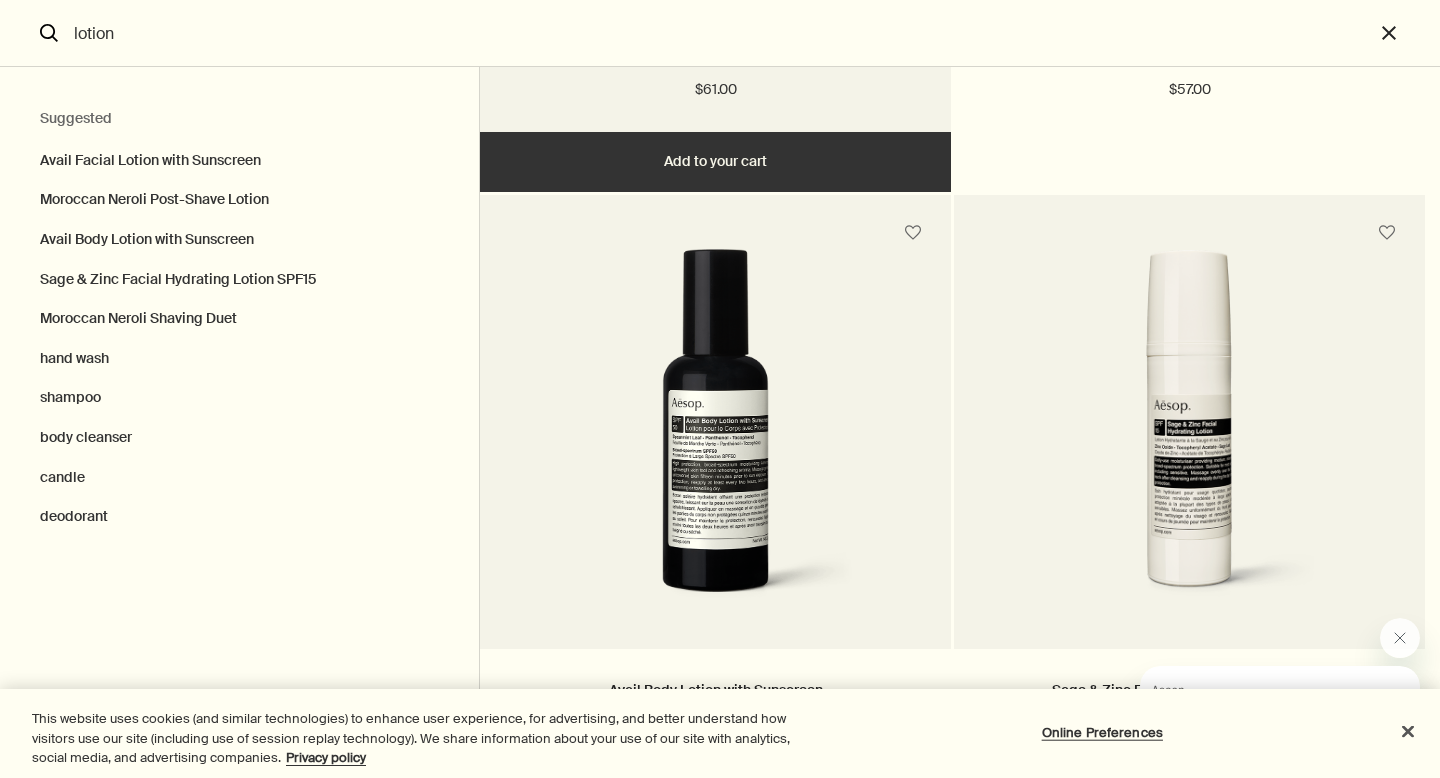 scroll, scrollTop: 0, scrollLeft: 0, axis: both 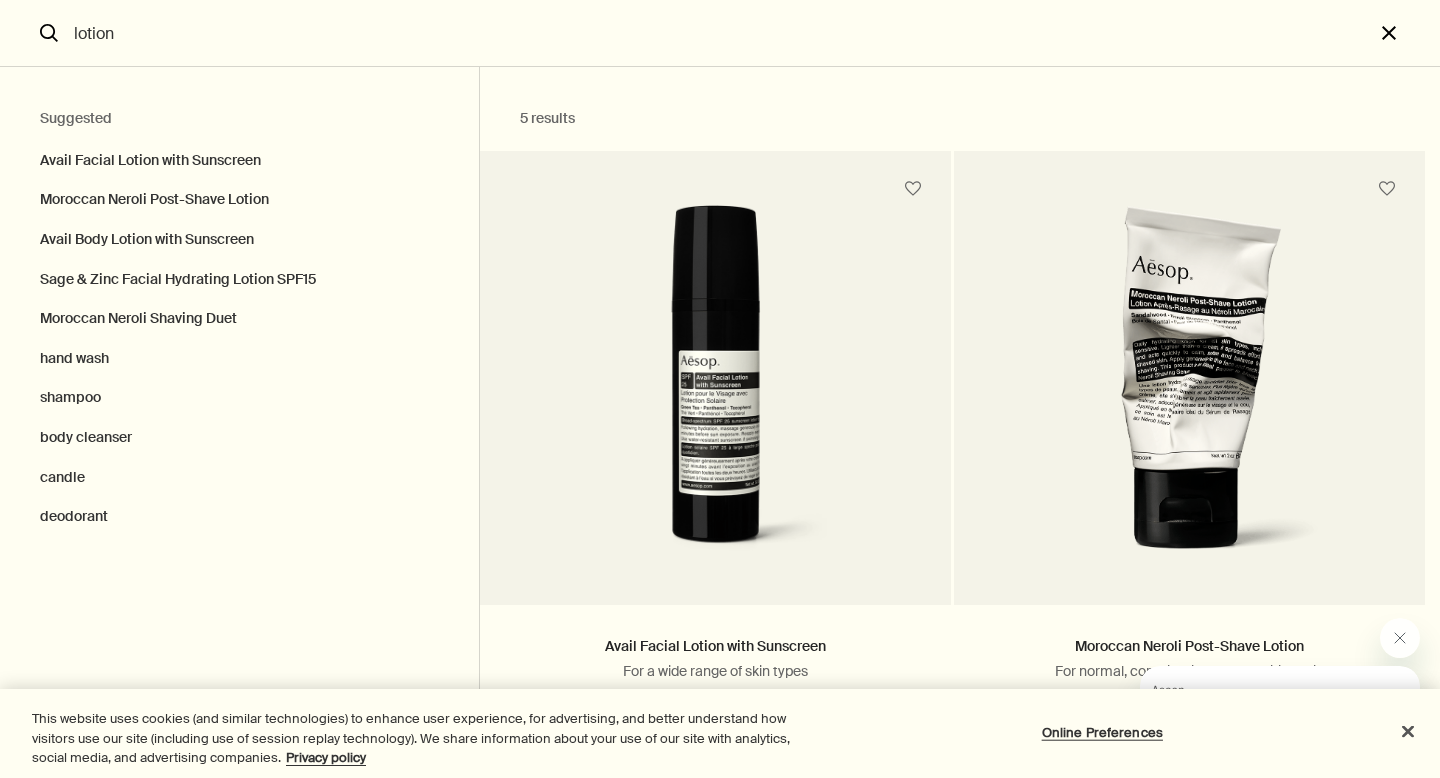 click on "close" at bounding box center [1407, 33] 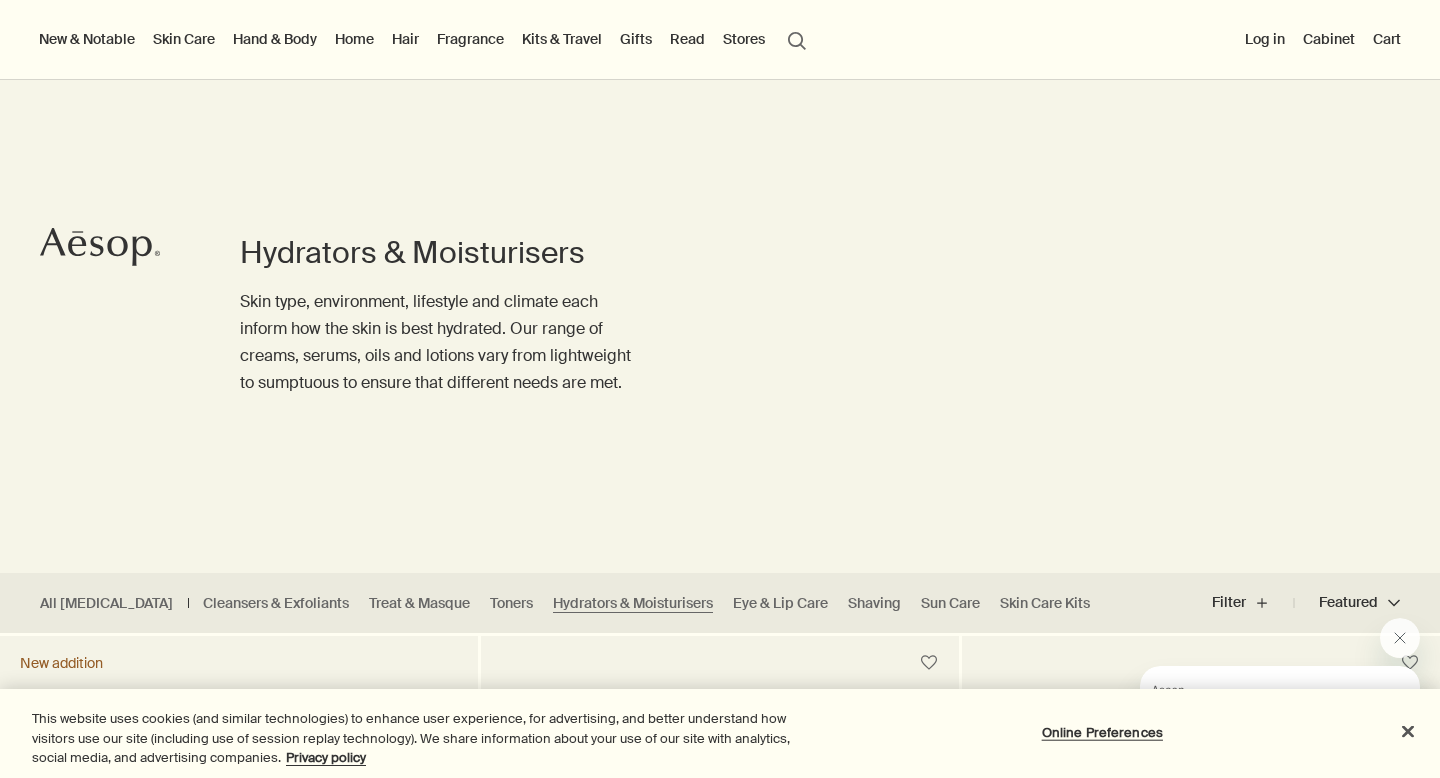 type 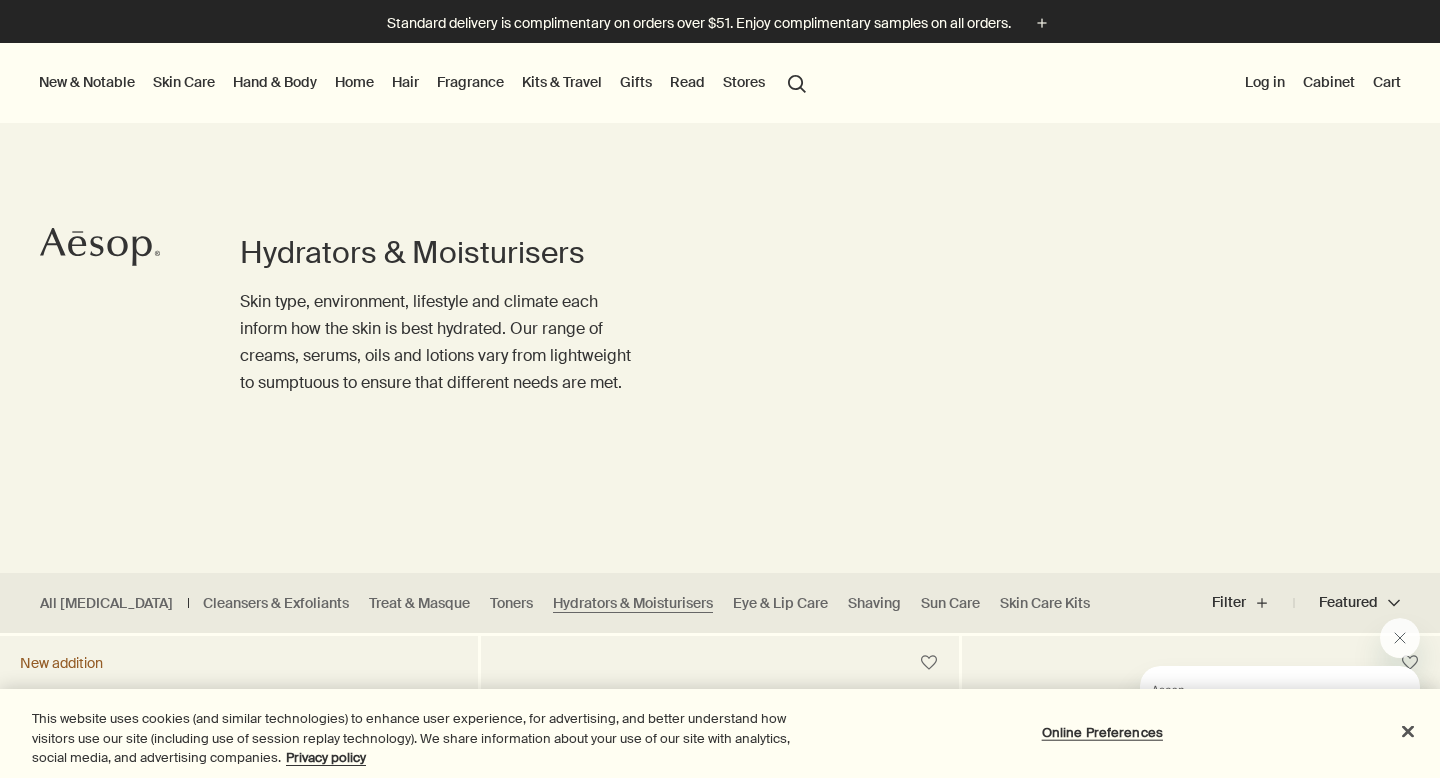 click on "Hand & Body" at bounding box center (275, 82) 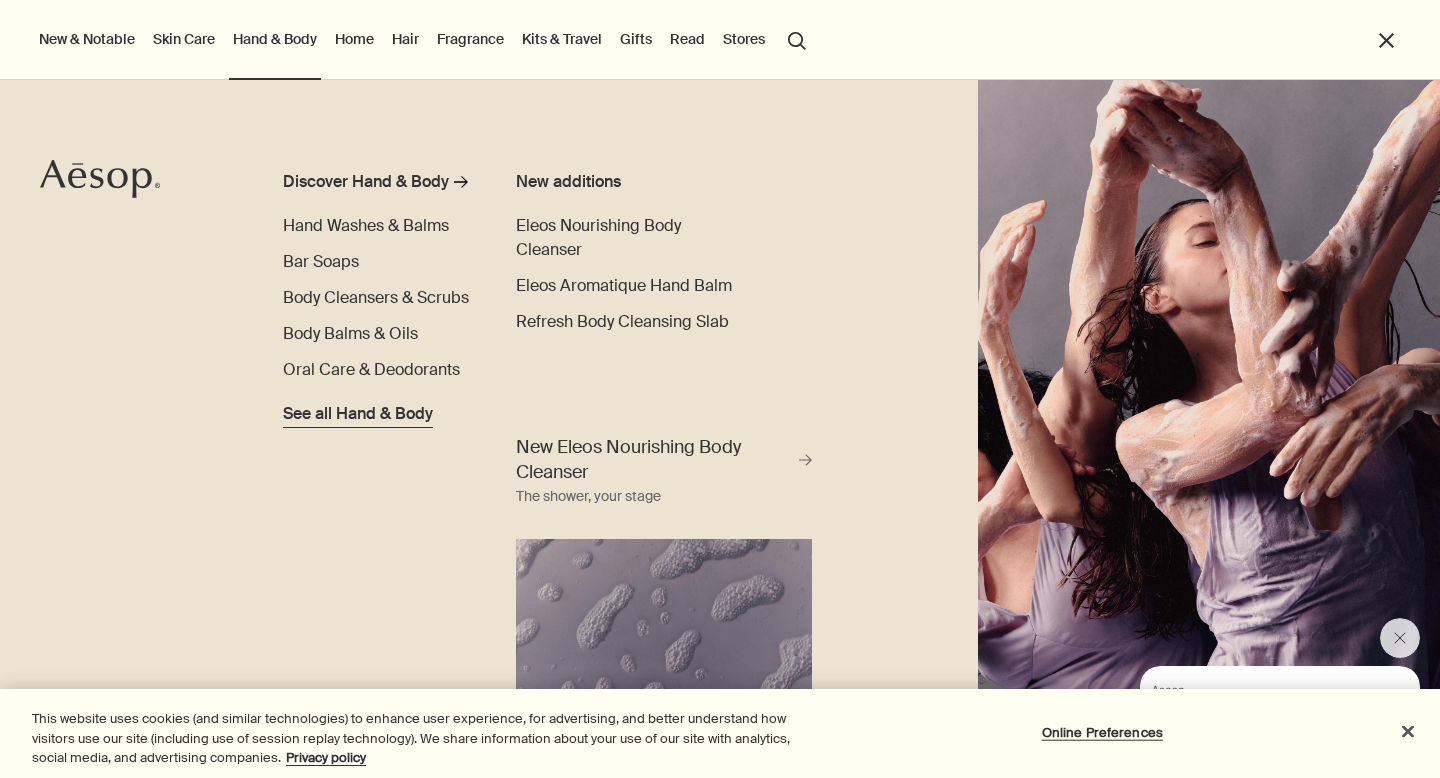 click on "See all Hand & Body" at bounding box center [358, 414] 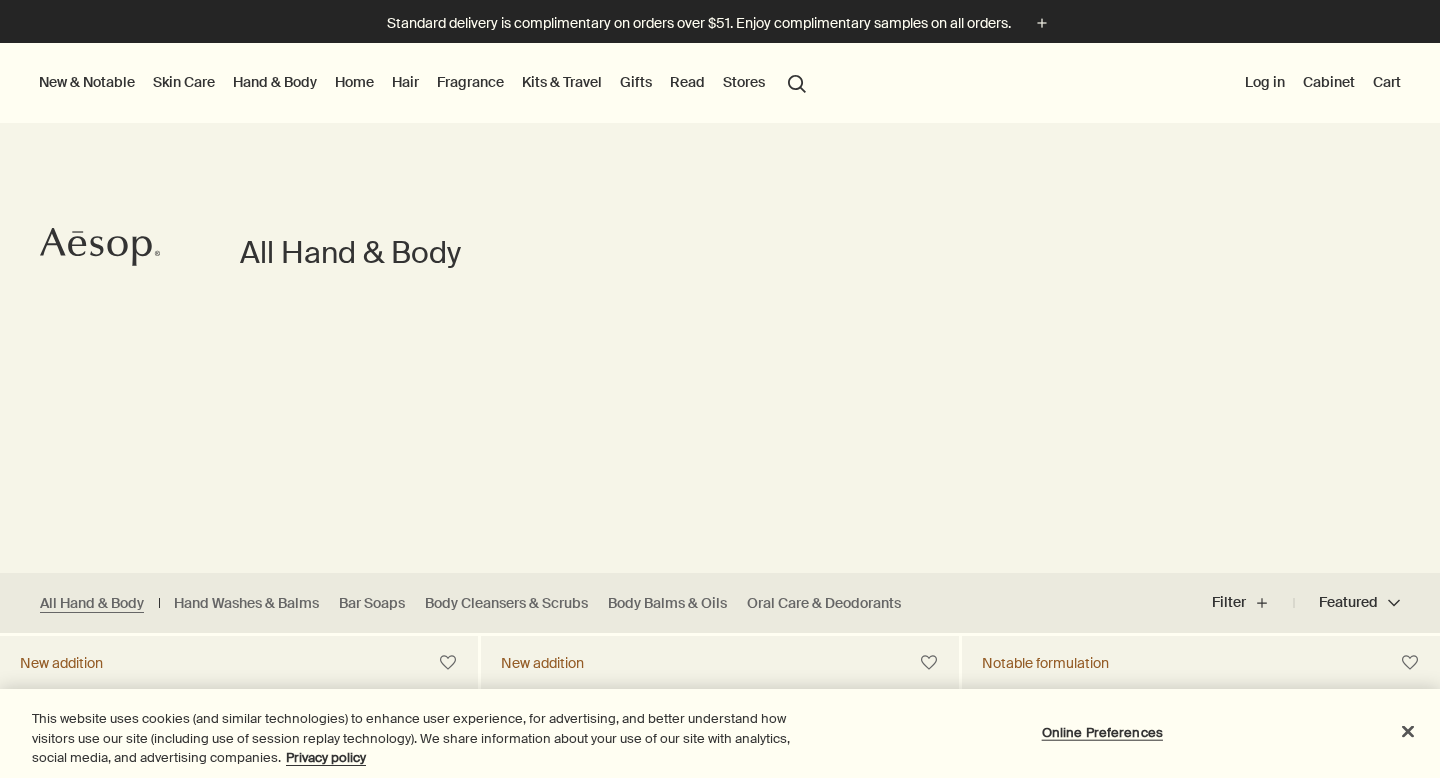 scroll, scrollTop: 0, scrollLeft: 0, axis: both 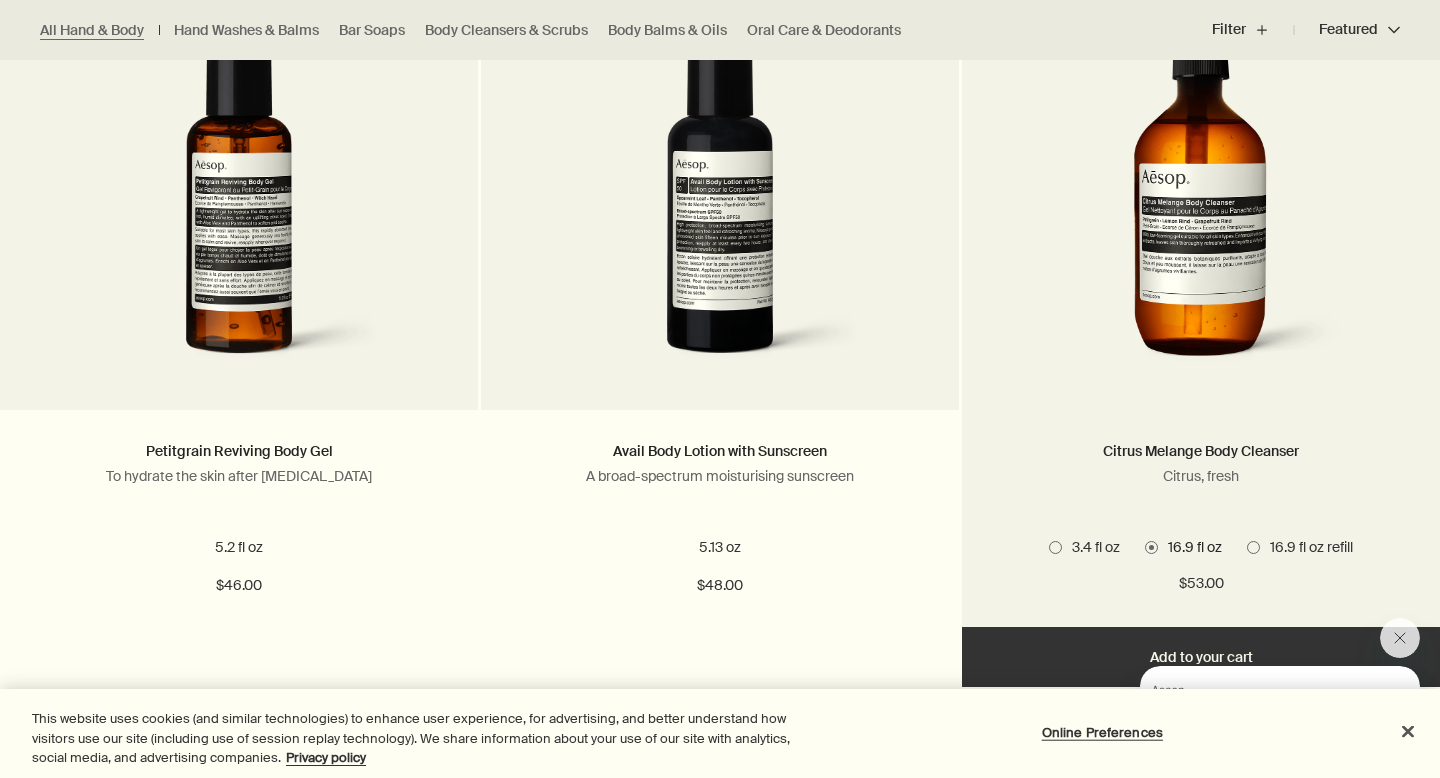 click on "16.9 fl oz refill" at bounding box center [1306, 547] 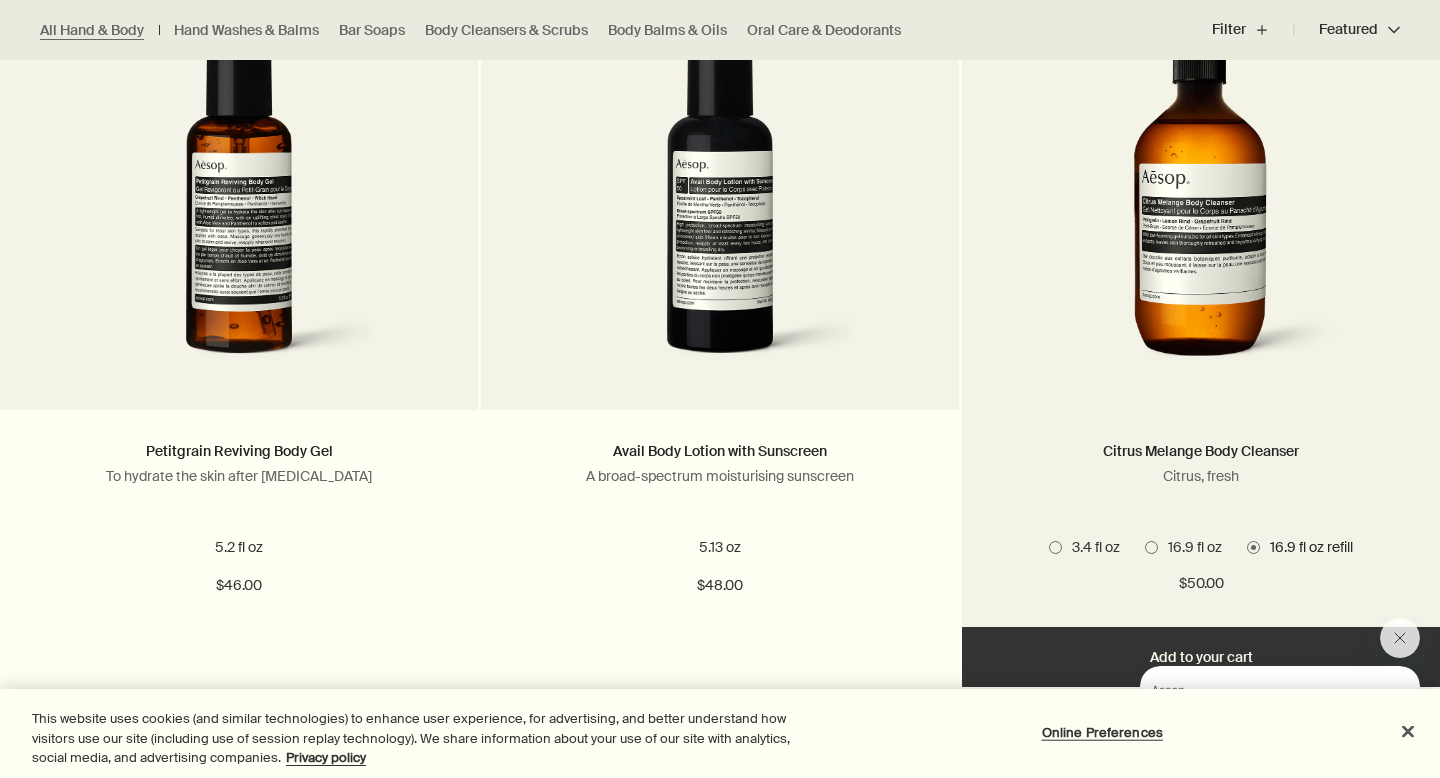 click at bounding box center (1151, 547) 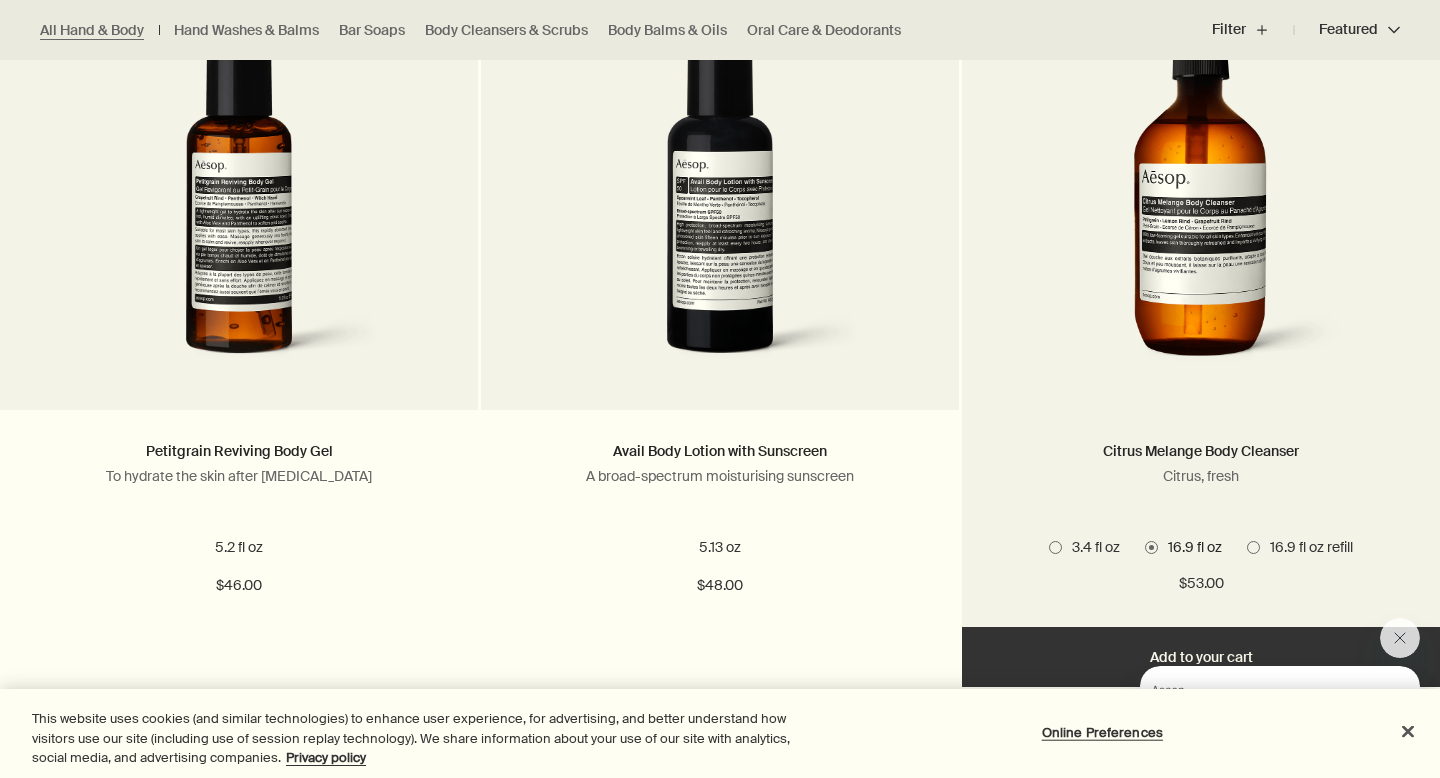 click at bounding box center (1253, 547) 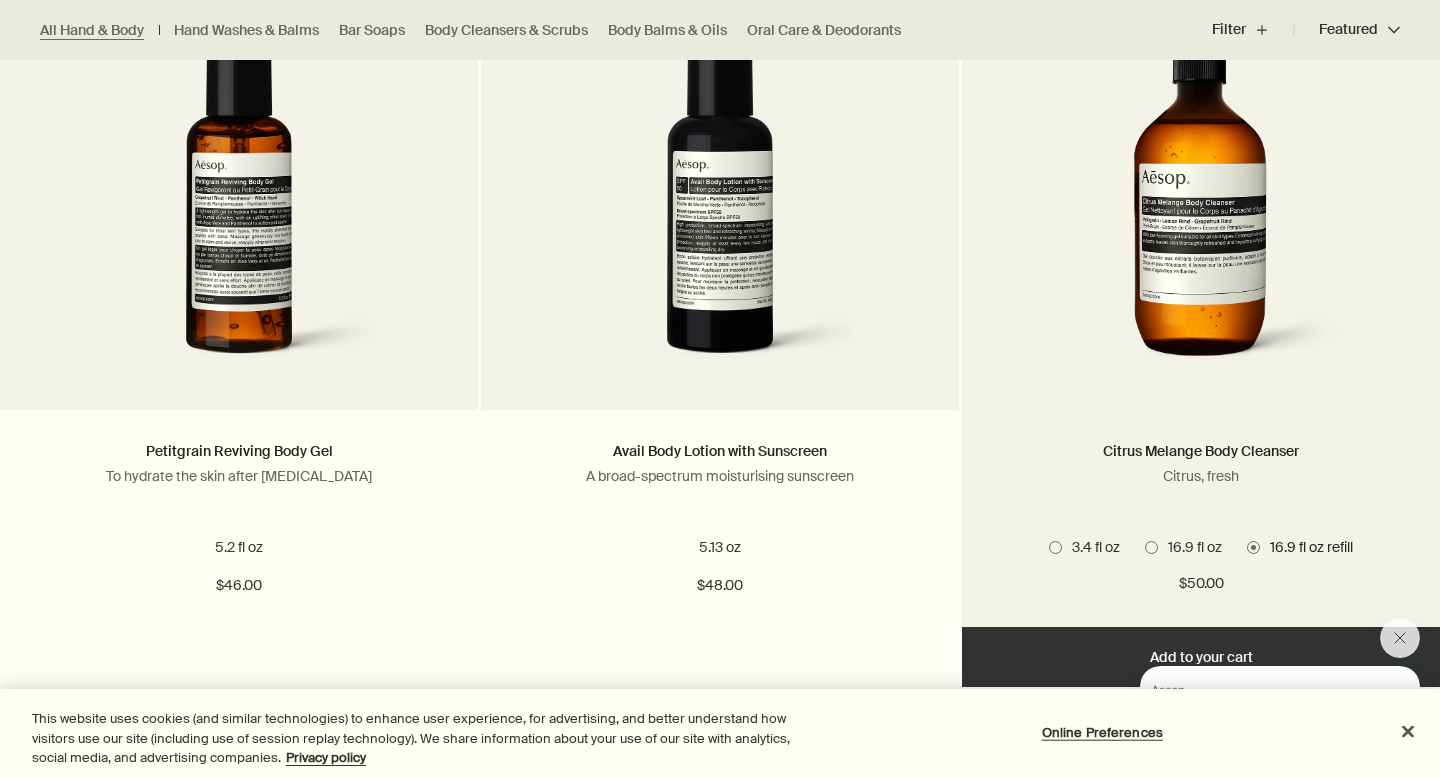 click on "3.4 fl oz 16.9 fl oz 16.9 fl oz refill" at bounding box center [1201, 547] 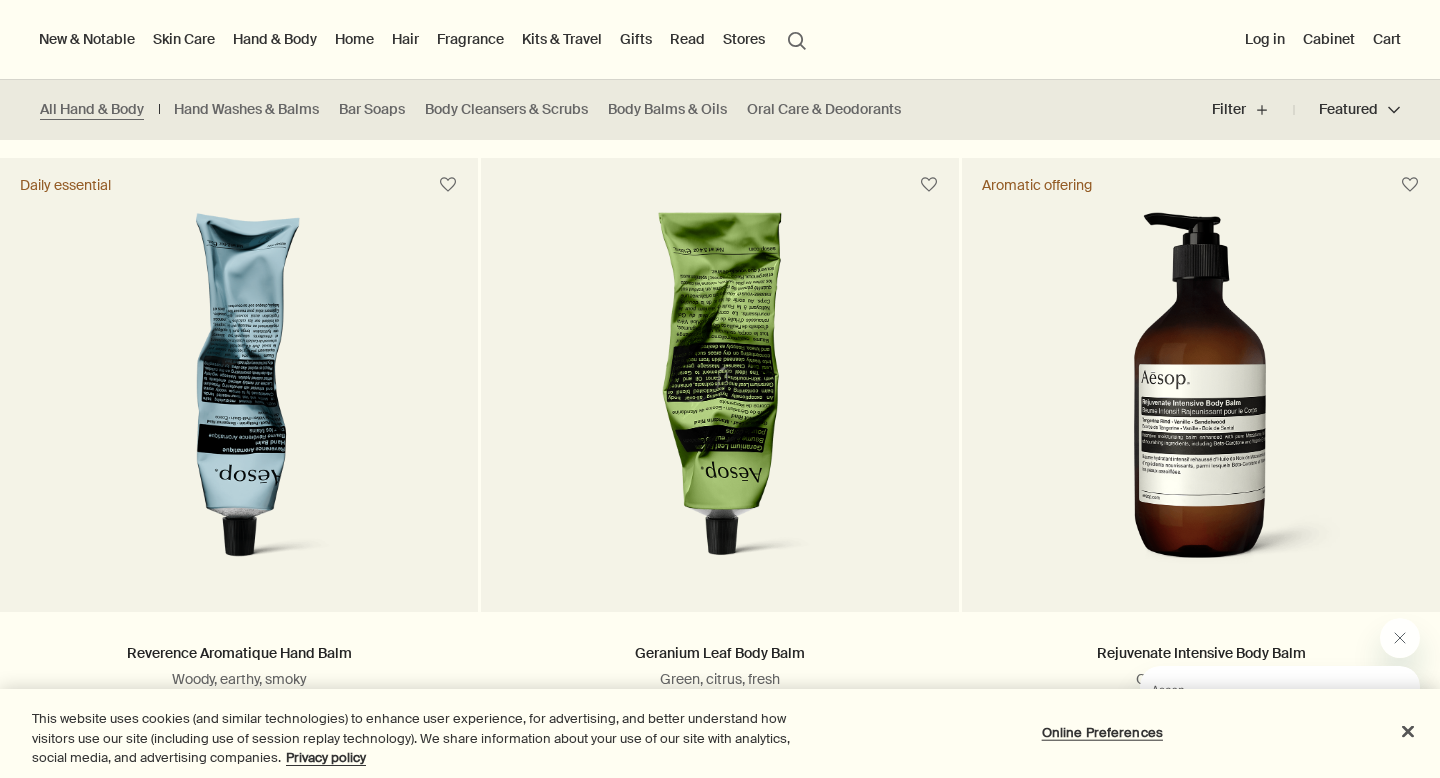 scroll, scrollTop: 0, scrollLeft: 0, axis: both 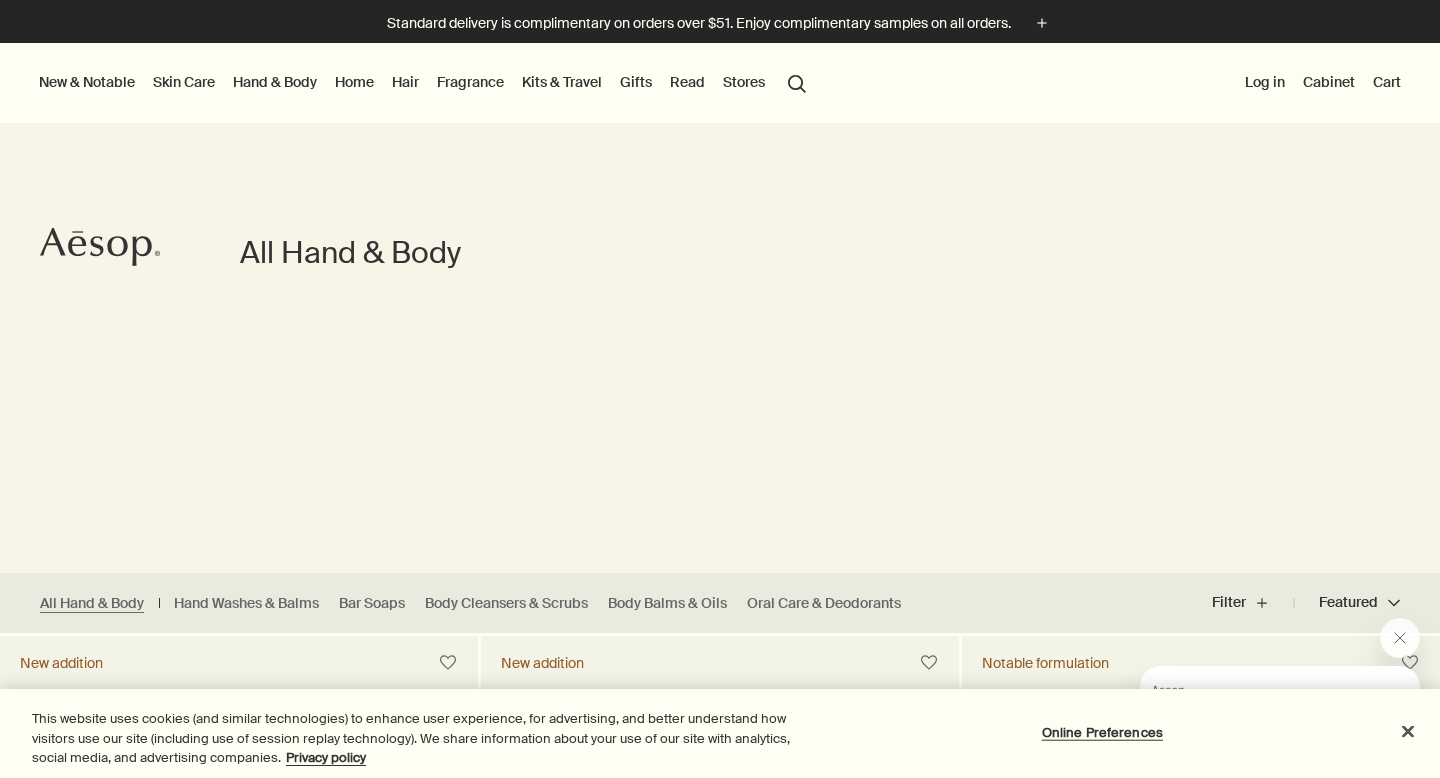 click on "Skin Care" at bounding box center (184, 82) 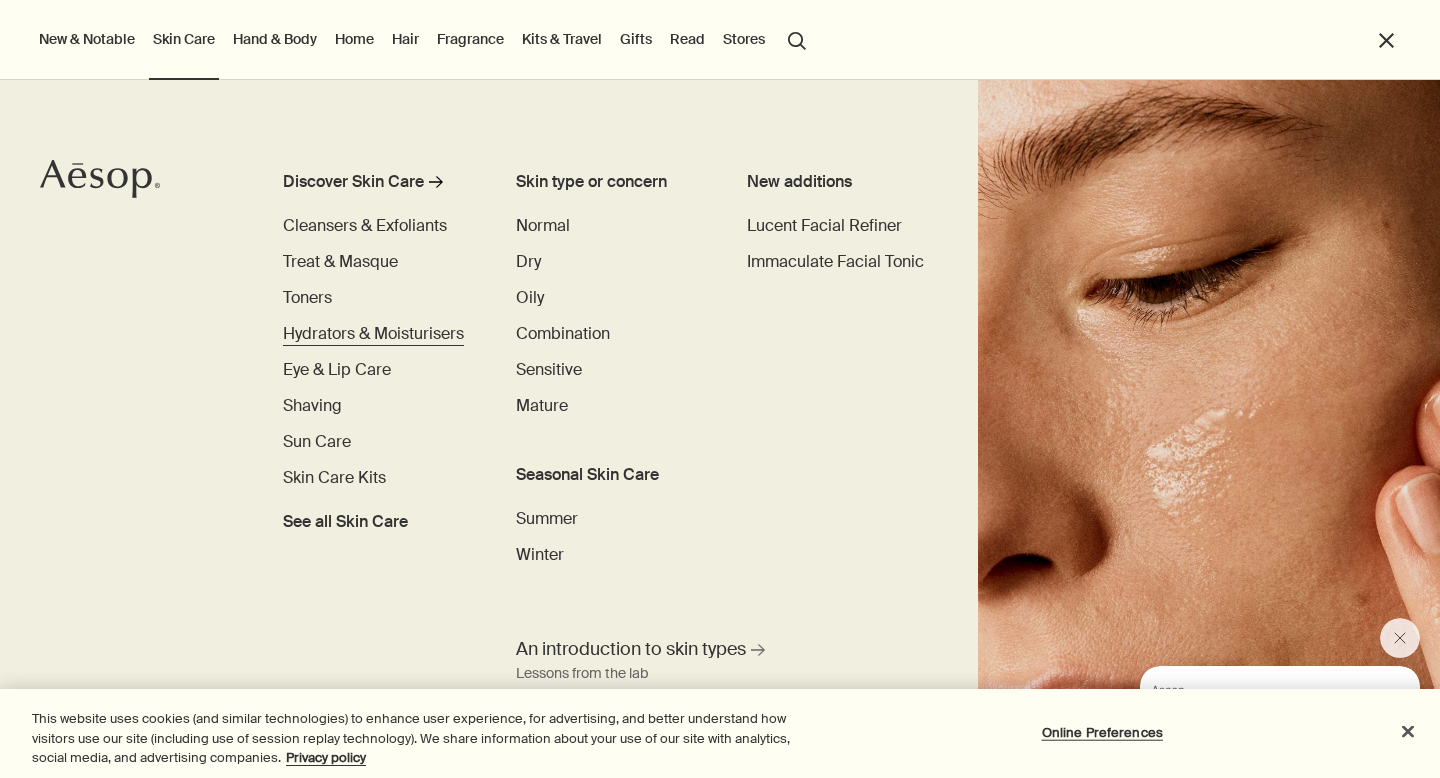 click on "Hydrators & Moisturisers" at bounding box center [373, 333] 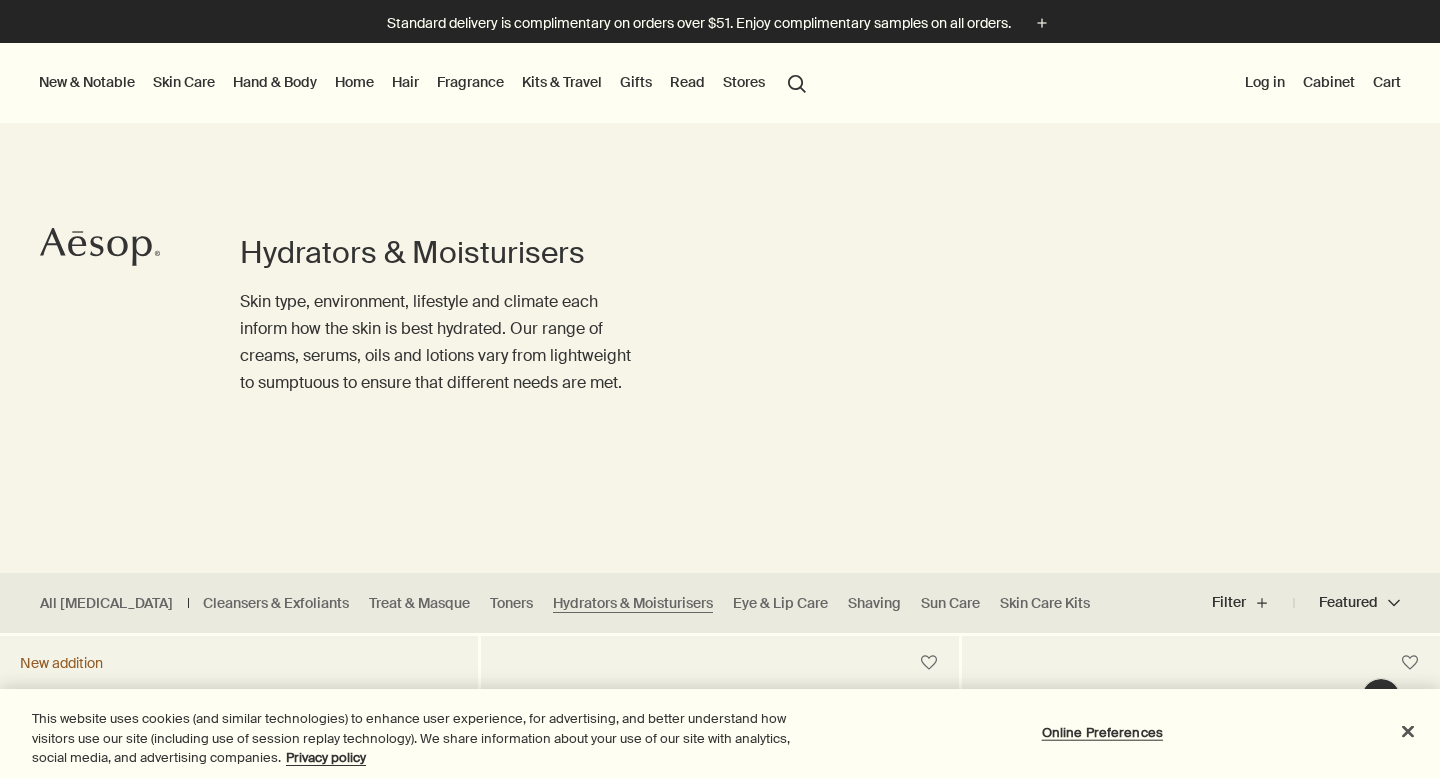 scroll, scrollTop: 66, scrollLeft: 0, axis: vertical 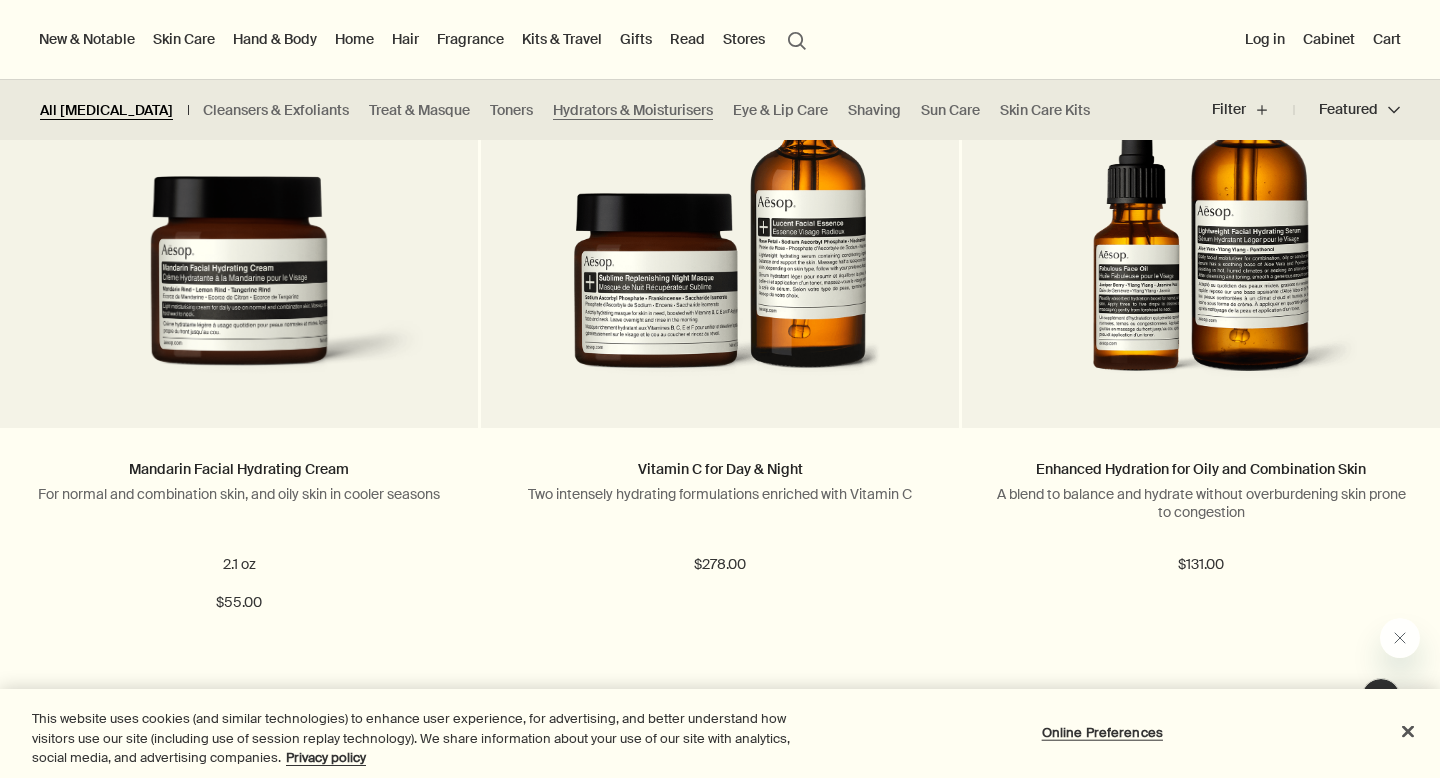 click on "All Skin Care" at bounding box center (106, 110) 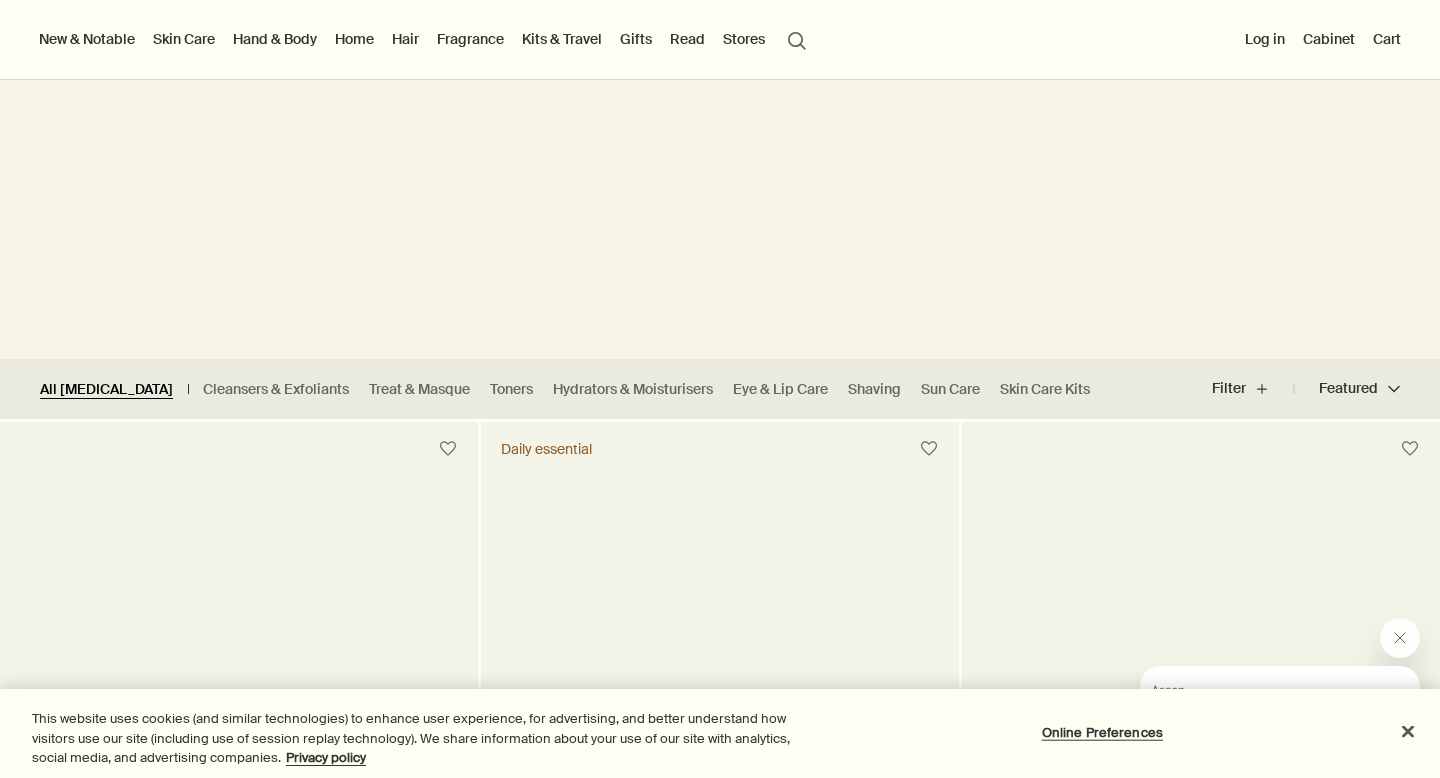 scroll, scrollTop: 0, scrollLeft: 0, axis: both 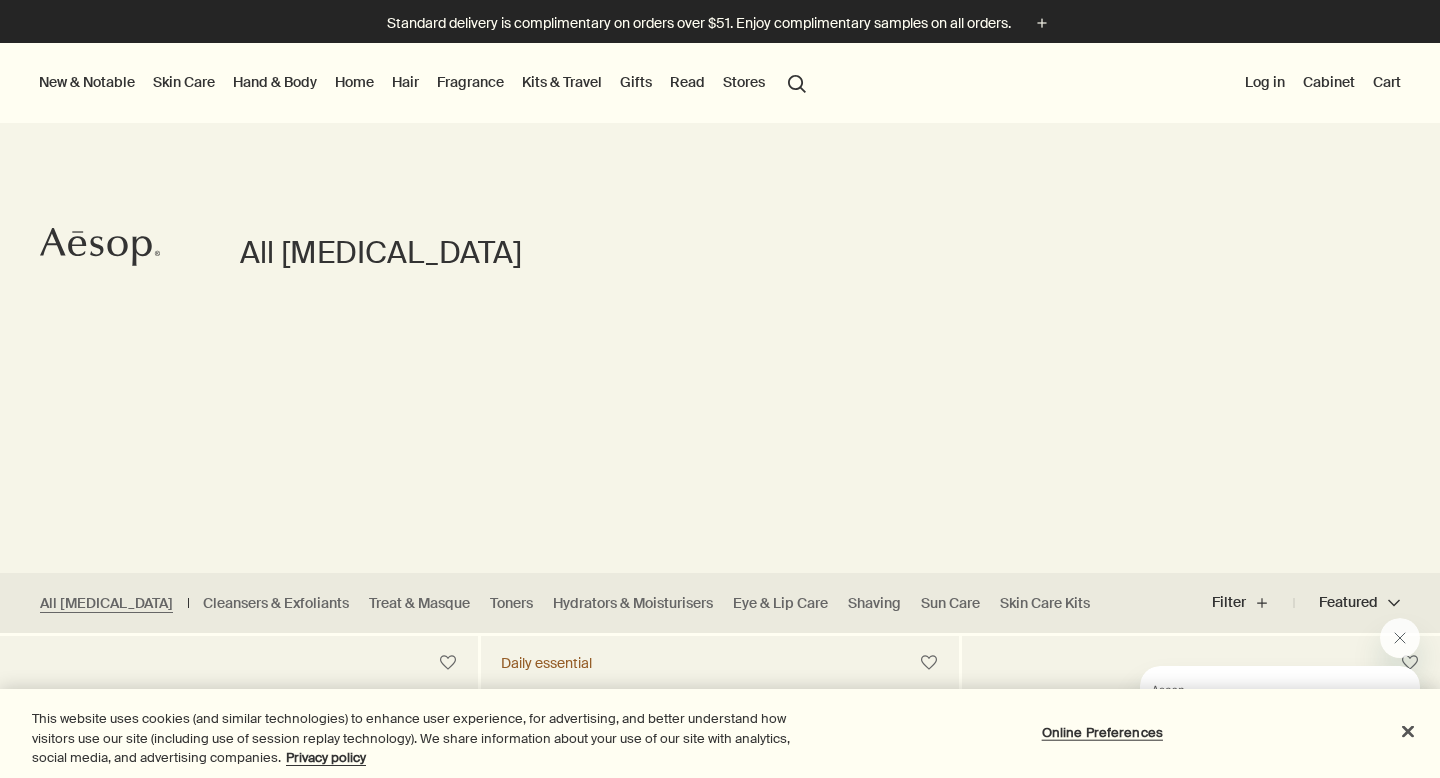 click on "Skin Care" at bounding box center (184, 82) 